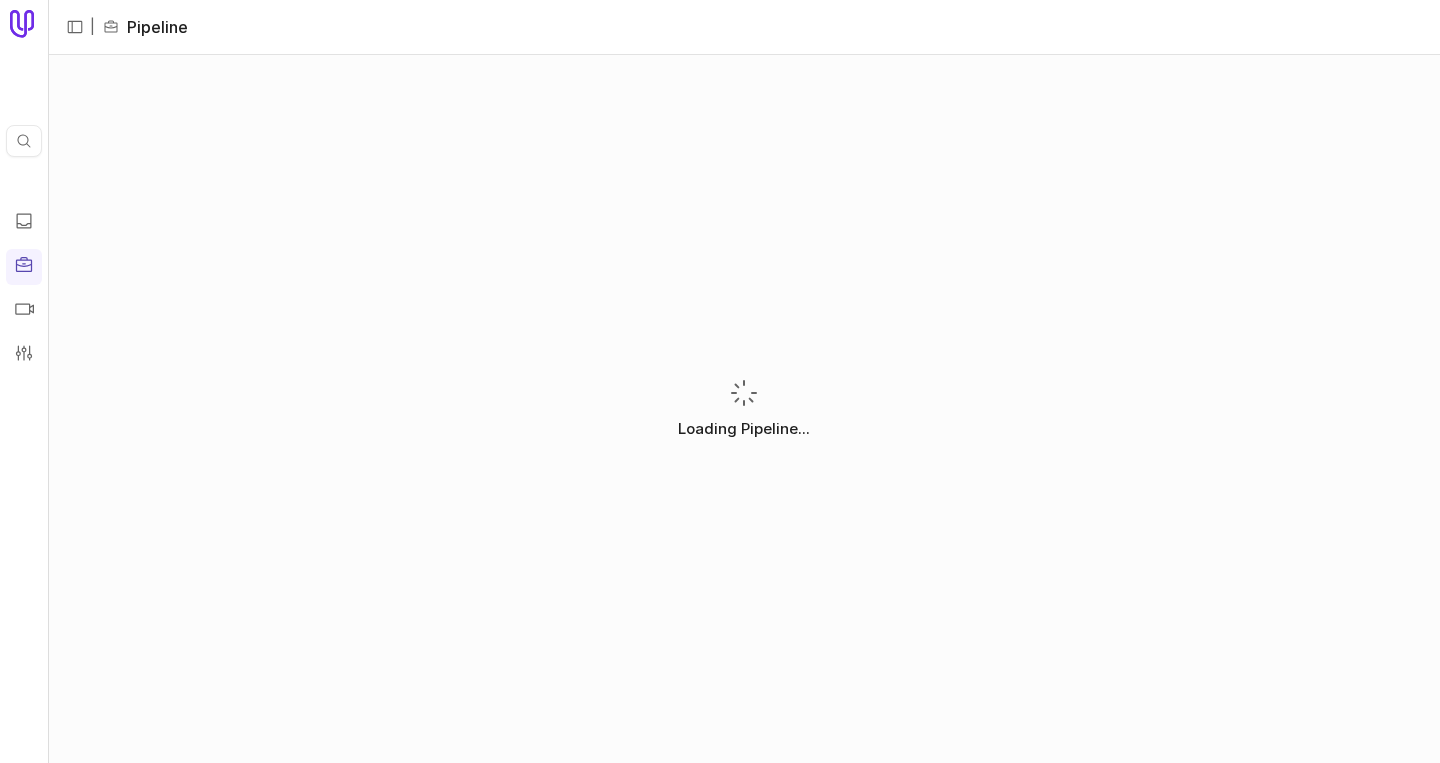 scroll, scrollTop: 0, scrollLeft: 0, axis: both 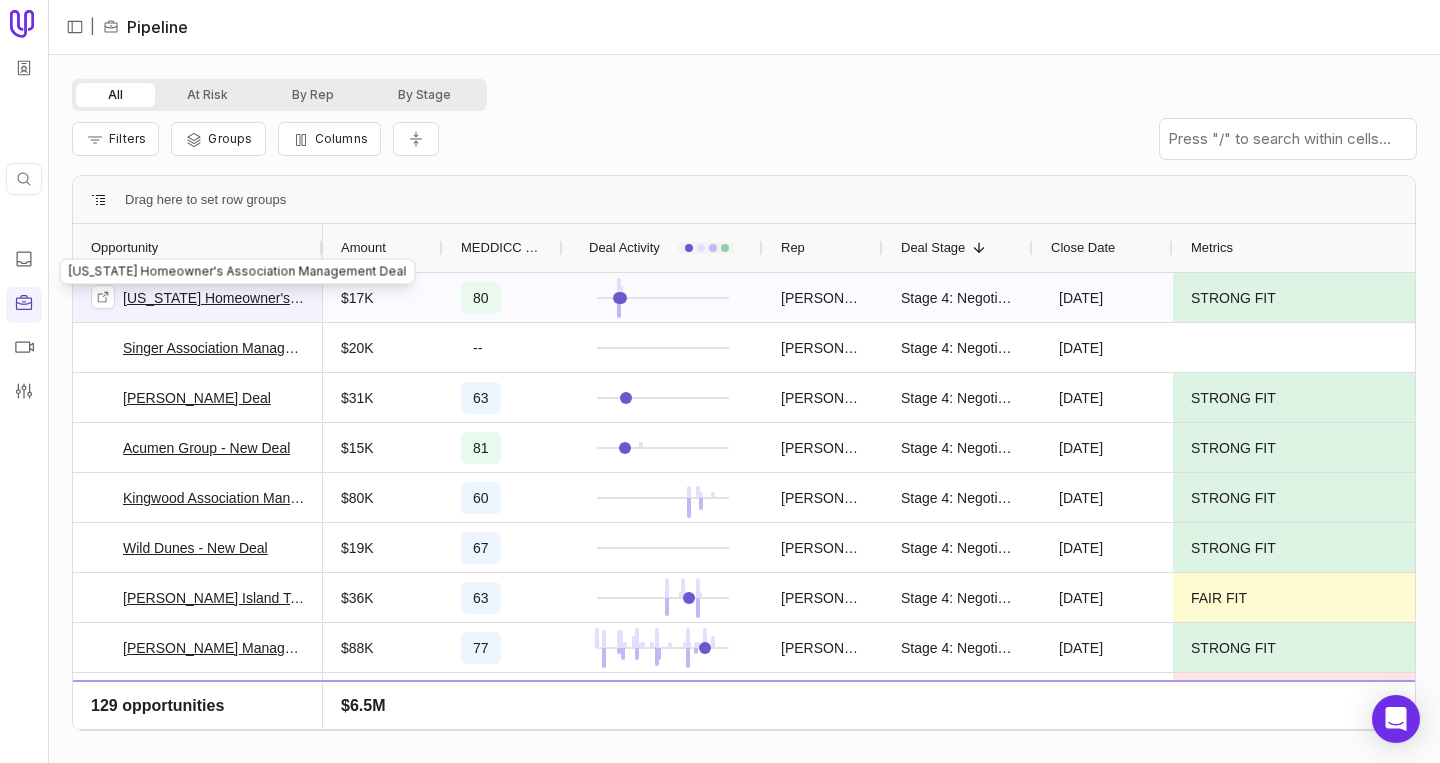 click on "[US_STATE] Homeowner's Association Management  Deal" at bounding box center [214, 298] 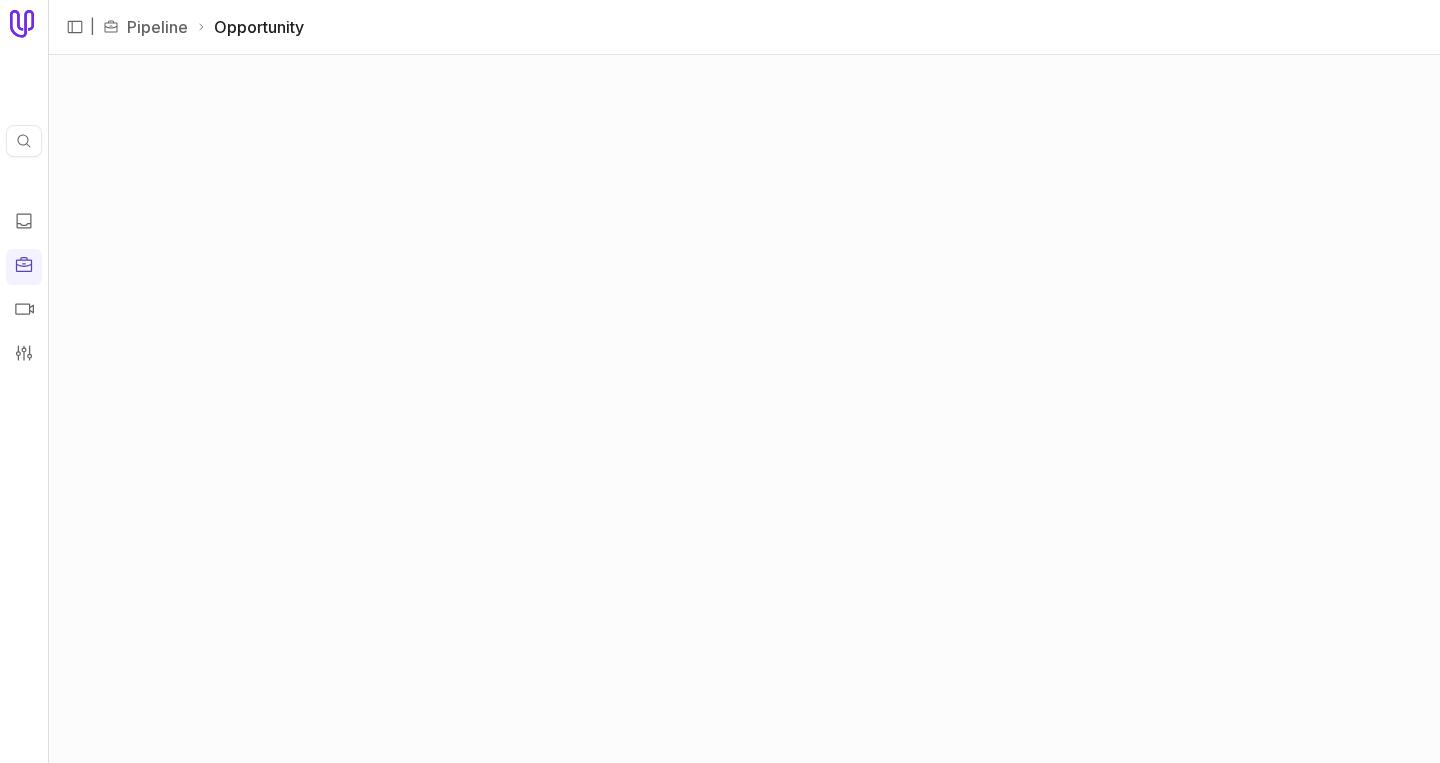 scroll, scrollTop: 0, scrollLeft: 0, axis: both 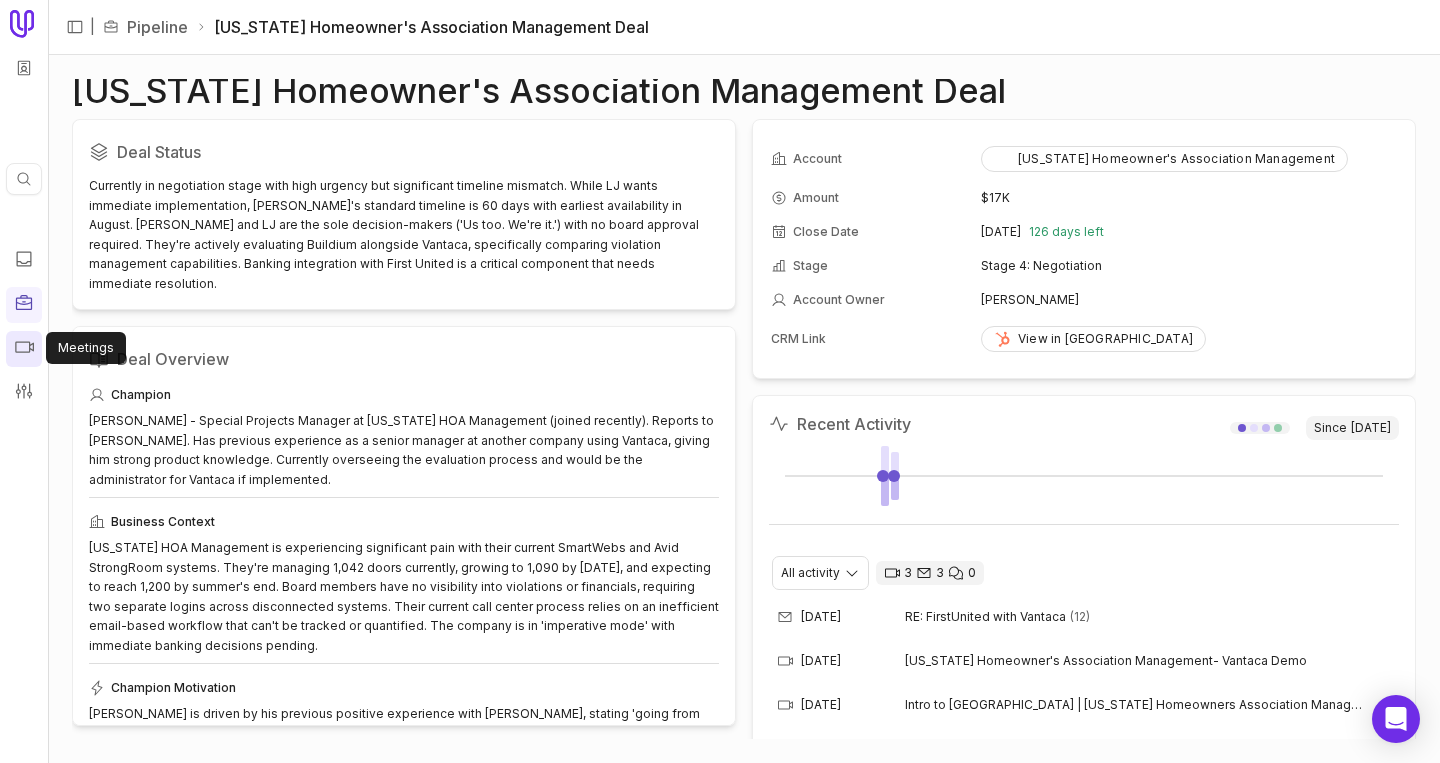click 